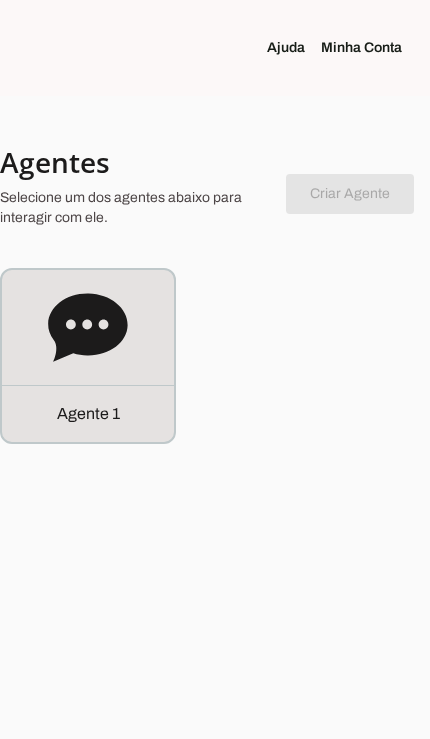 scroll, scrollTop: 0, scrollLeft: 0, axis: both 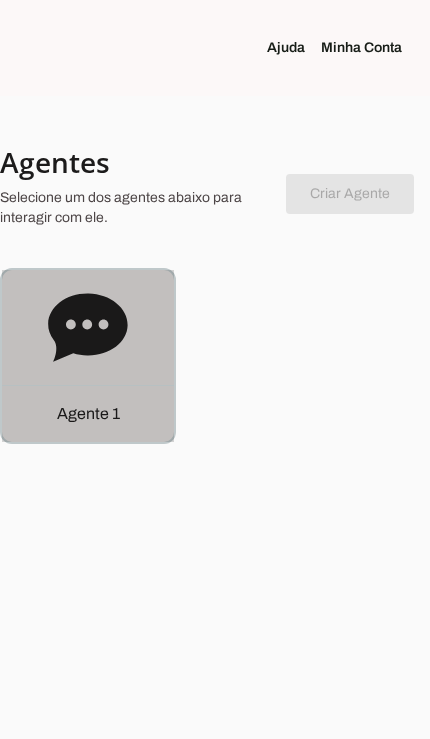 click on "Agente 1" 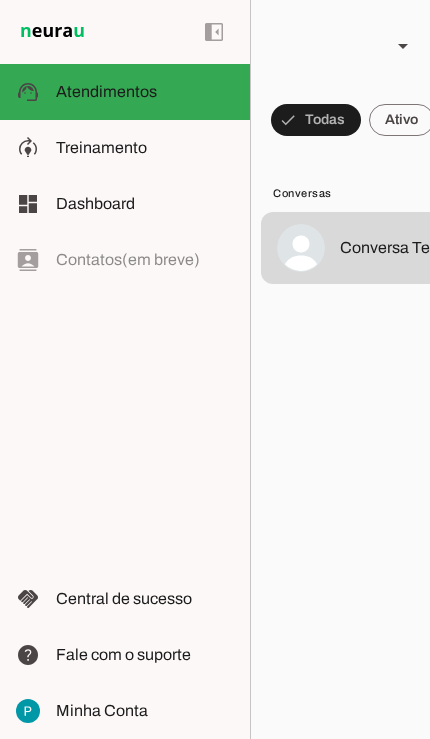 scroll, scrollTop: 1006, scrollLeft: 0, axis: vertical 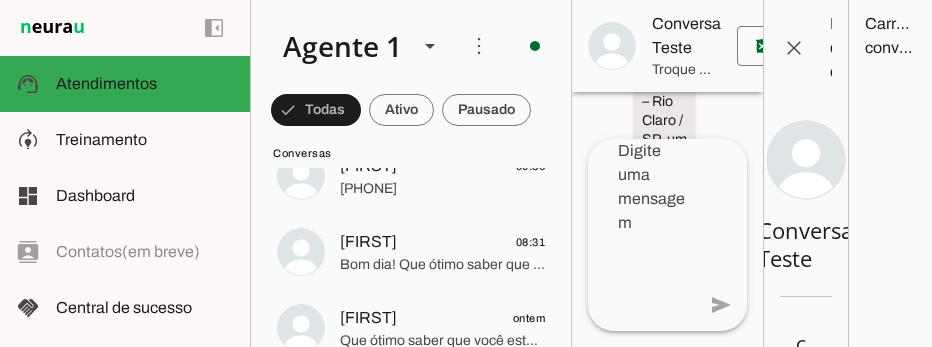 click on "[FIRST]" 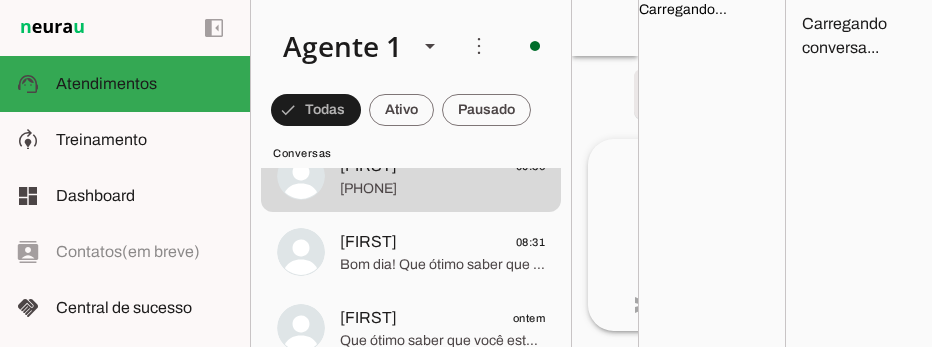 scroll, scrollTop: 0, scrollLeft: 0, axis: both 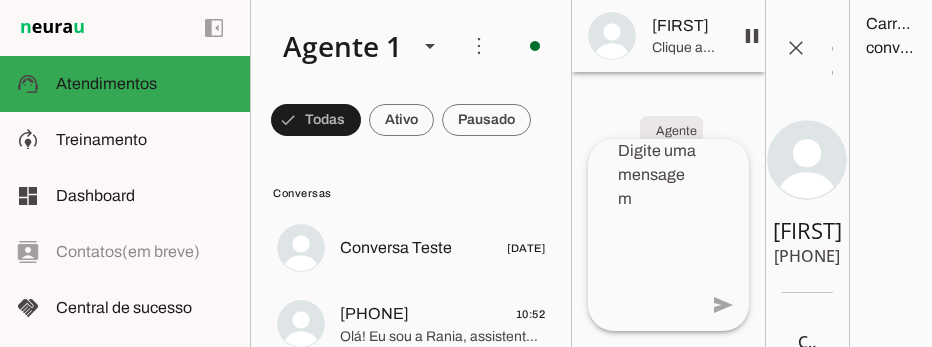 click on "5519987006174
10:52" 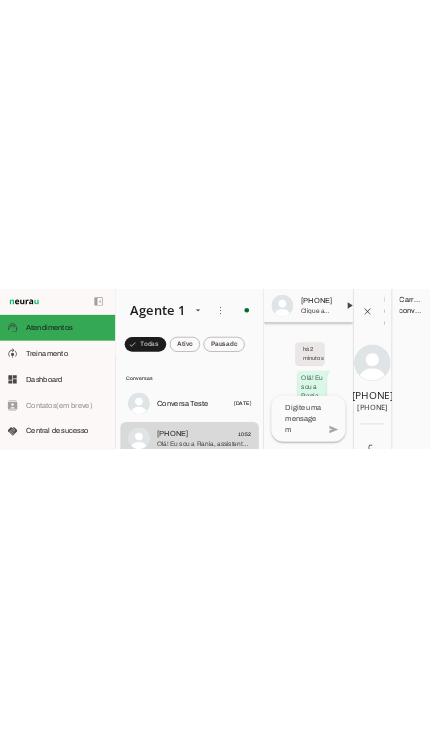 scroll, scrollTop: 902, scrollLeft: 0, axis: vertical 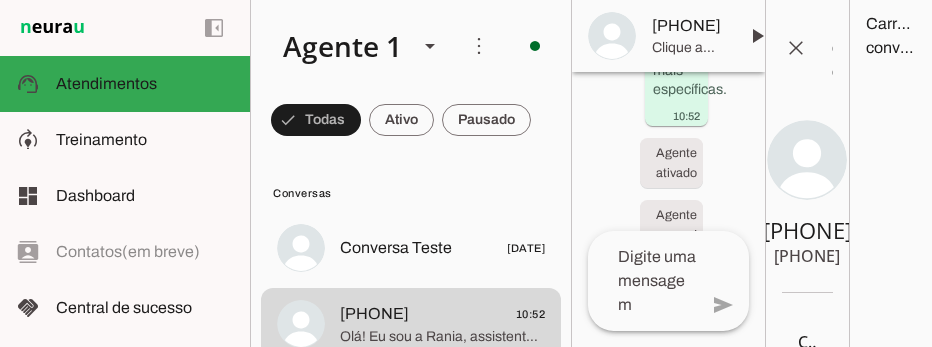 click at bounding box center [796, 48] 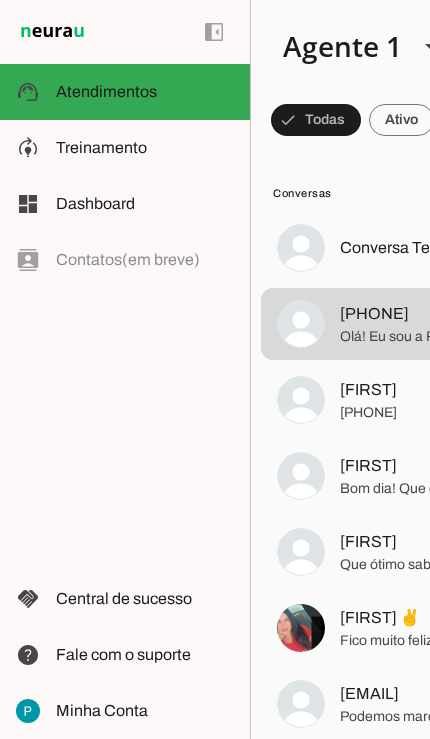 scroll, scrollTop: 766, scrollLeft: 0, axis: vertical 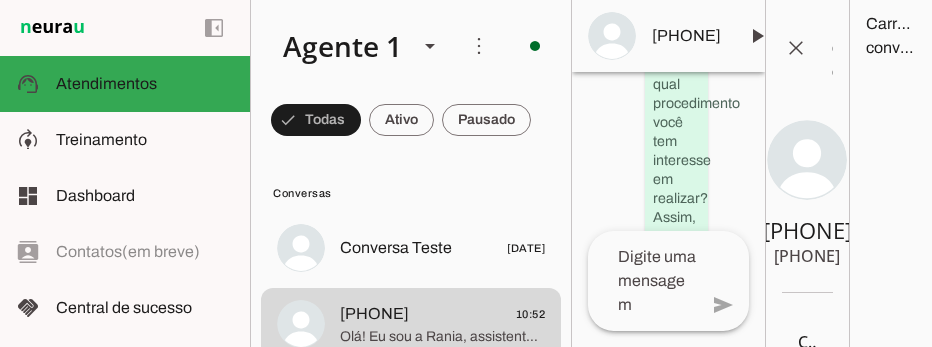 click at bounding box center [796, 48] 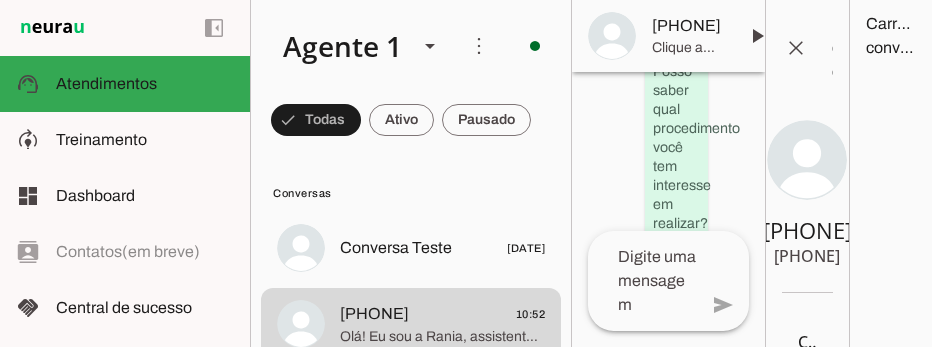 scroll, scrollTop: 607, scrollLeft: 0, axis: vertical 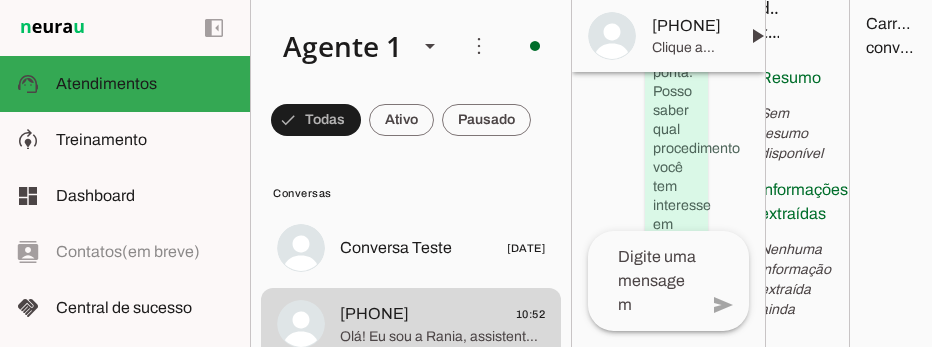 click on "Cristiane
09:36
+55 19 99345-3283" at bounding box center (411, 248) 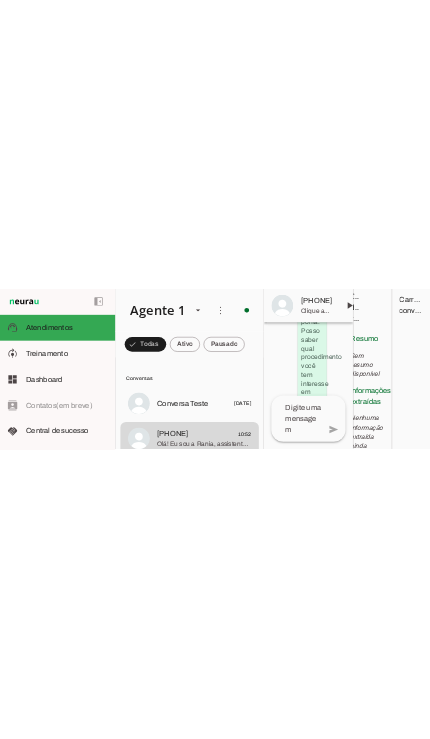 scroll, scrollTop: 0, scrollLeft: 0, axis: both 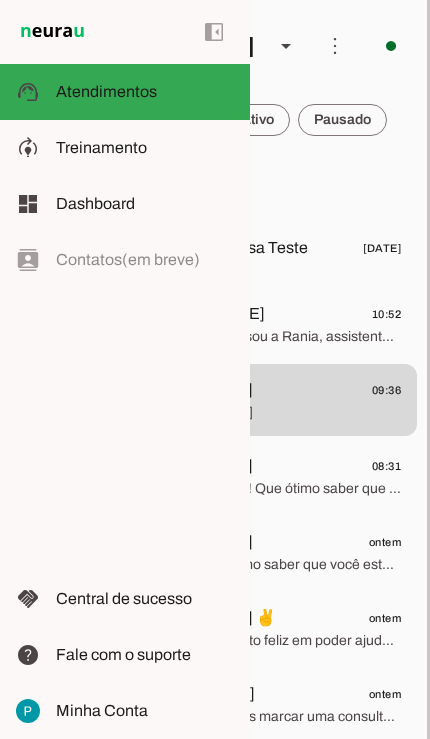 click on "Olá! Eu sou a Rania, assistente da AG Cirurgia da Face. 😊 Trabalhamos com cirurgias estéticas faciais que priorizam a naturalidade, segurança e um atendimento personalizado, com tecnologia de ponta. Posso saber qual procedimento você tem interesse em realizar? Assim, posso te ajudar com informações mais específicas." 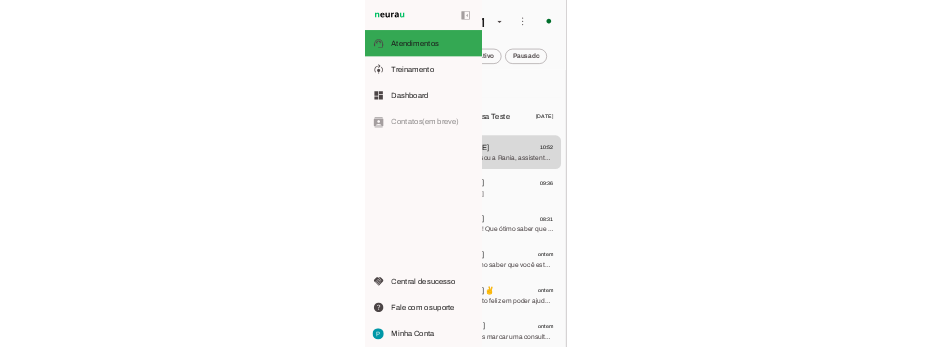 scroll, scrollTop: 858, scrollLeft: 0, axis: vertical 